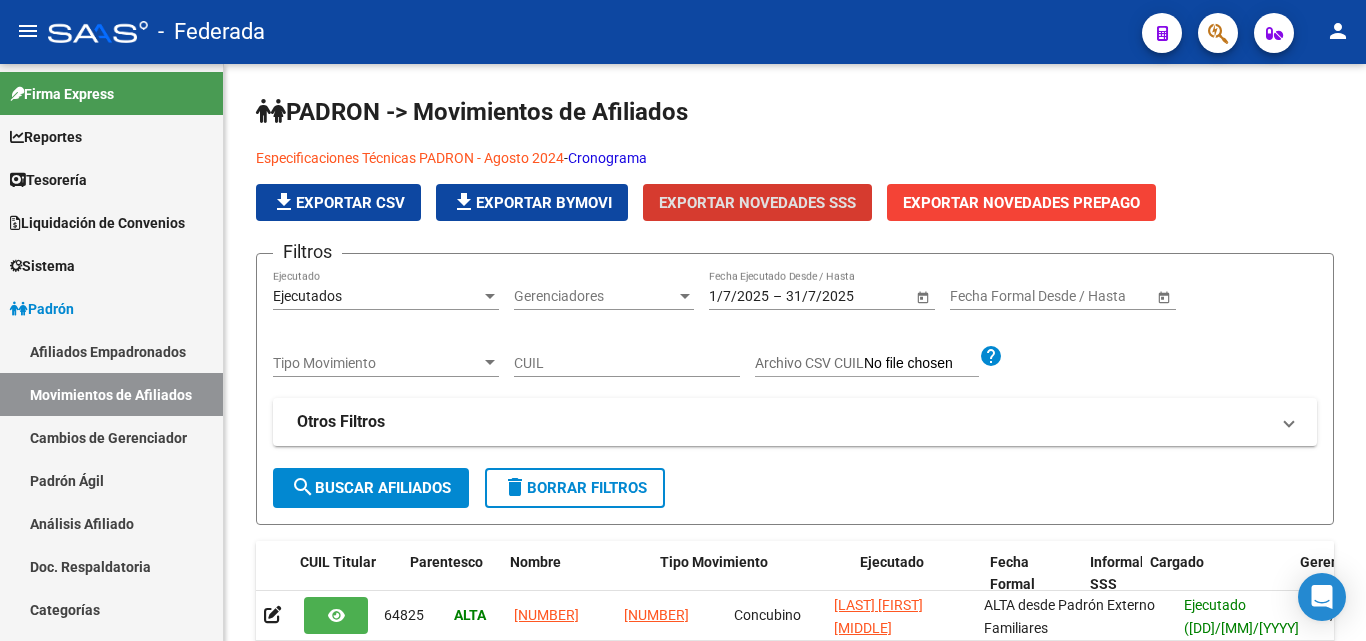 scroll, scrollTop: 0, scrollLeft: 0, axis: both 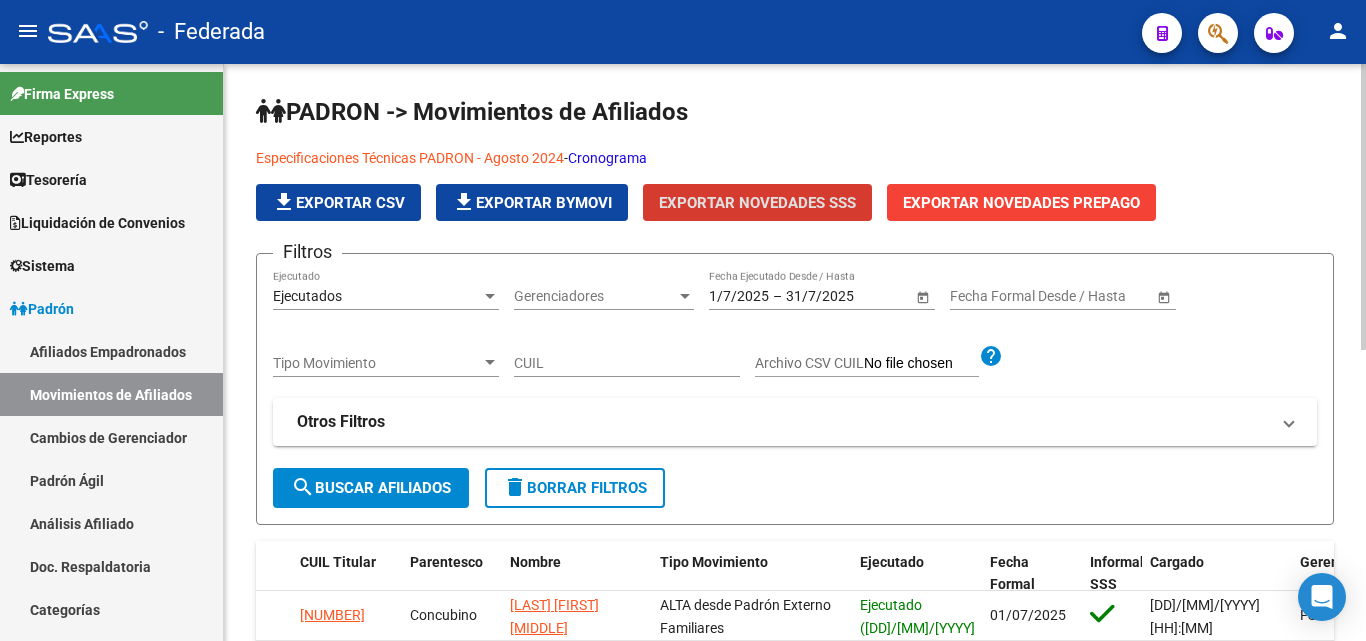 click on "Especificaciones Técnicas PADRON - Agosto 2024  -  Cronograma" 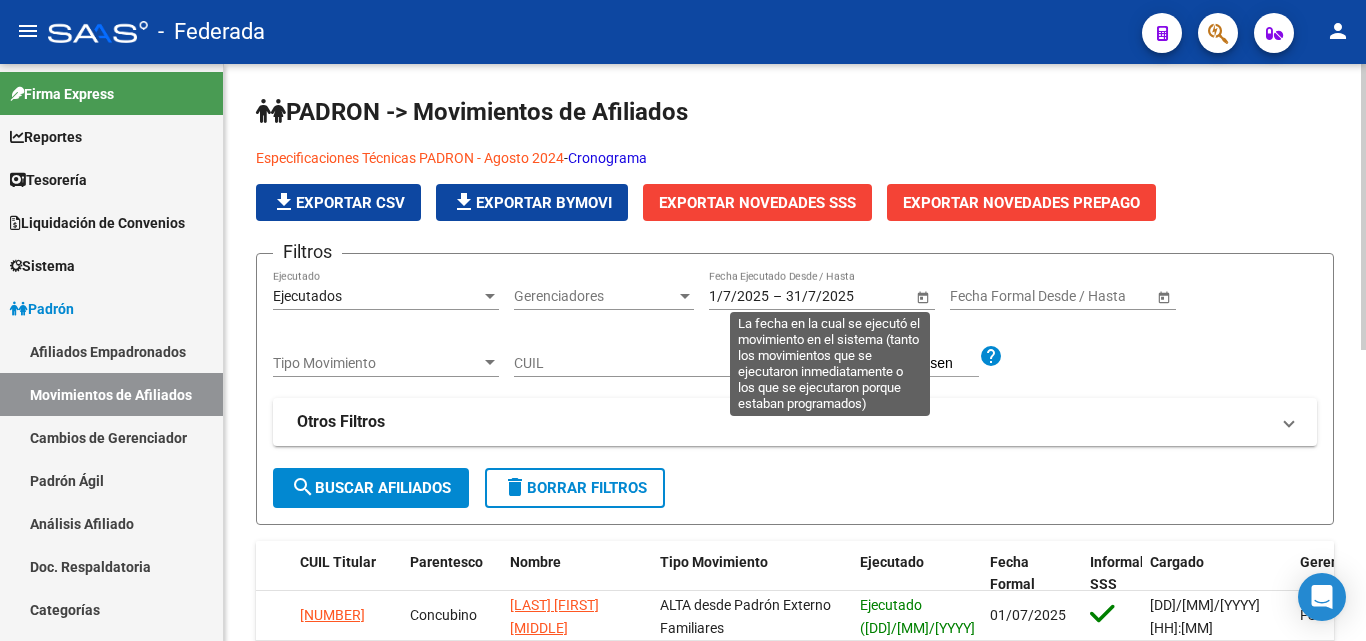 click 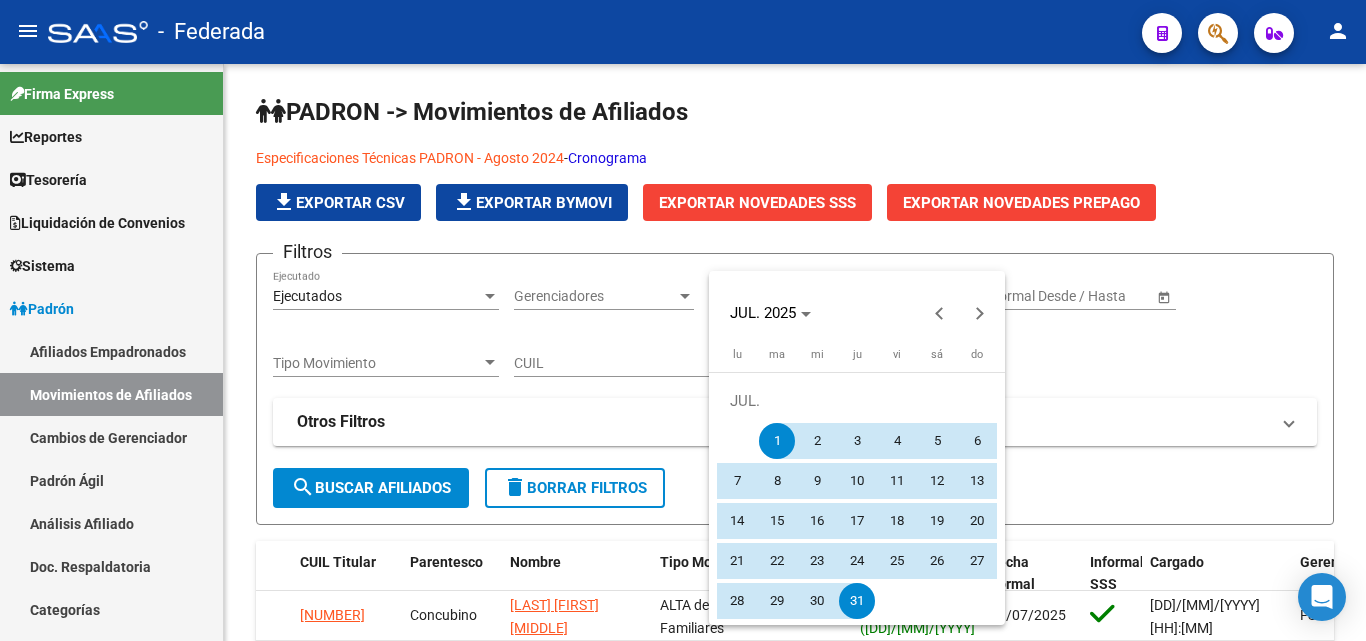 click on "1" at bounding box center [777, 441] 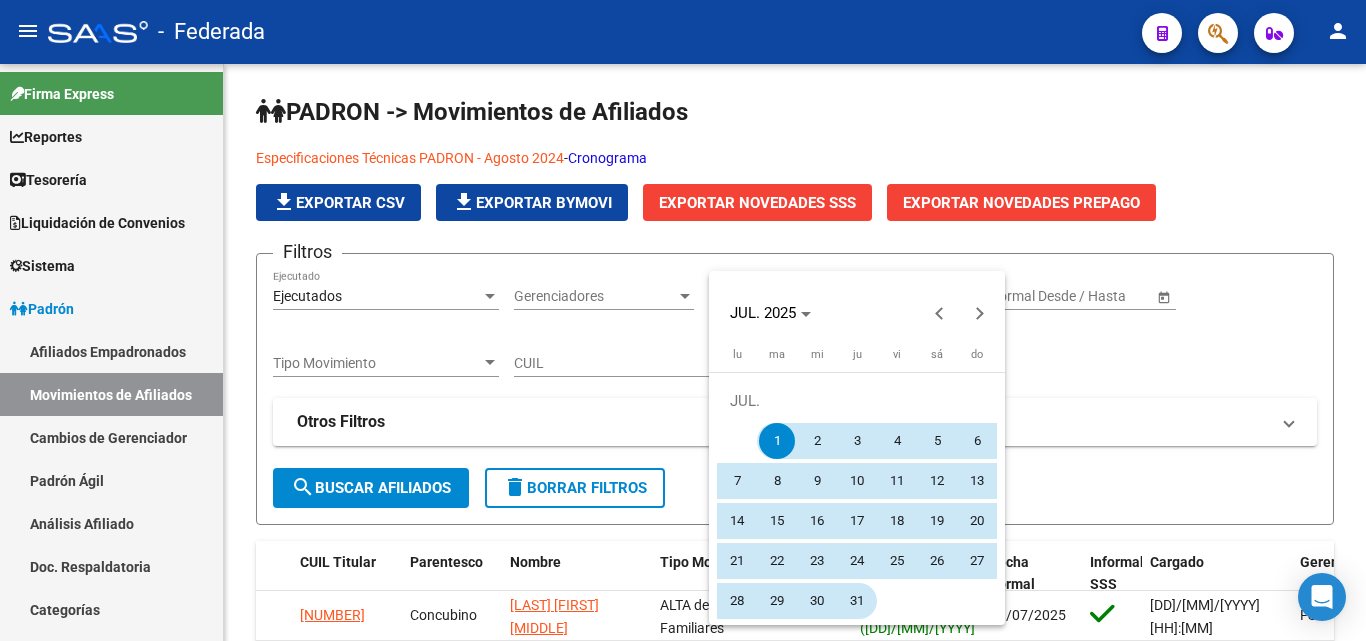 click on "31" at bounding box center (857, 601) 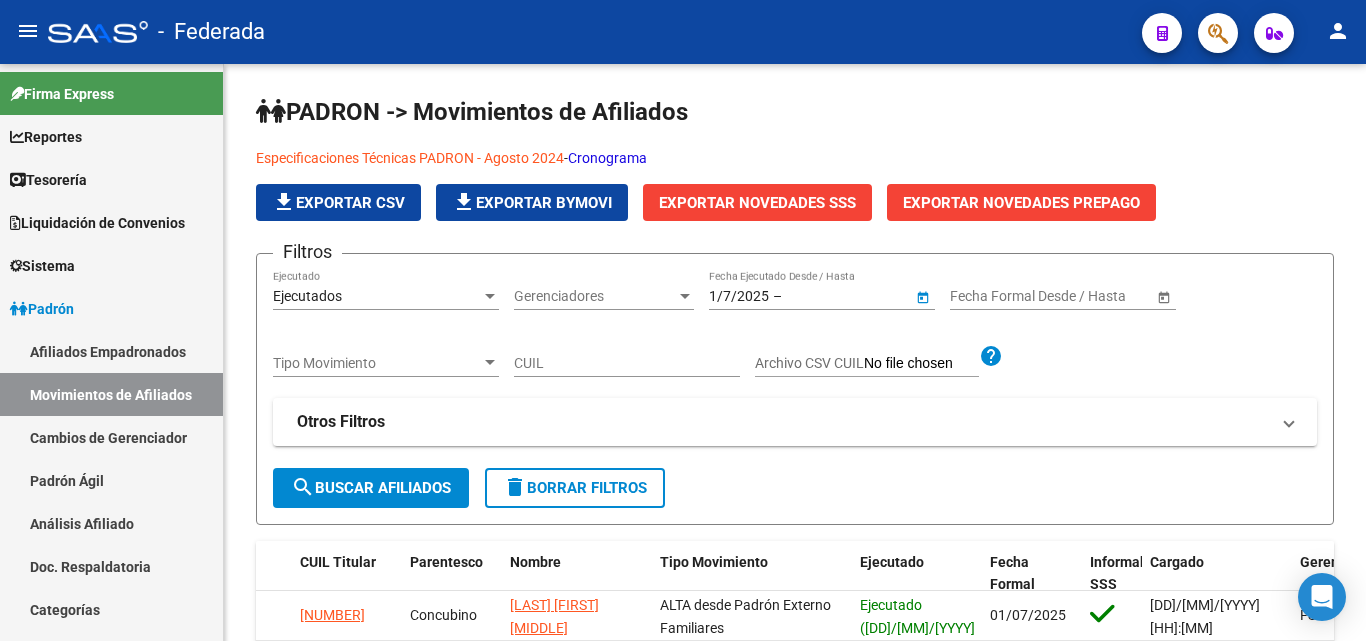 type on "31/7/2025" 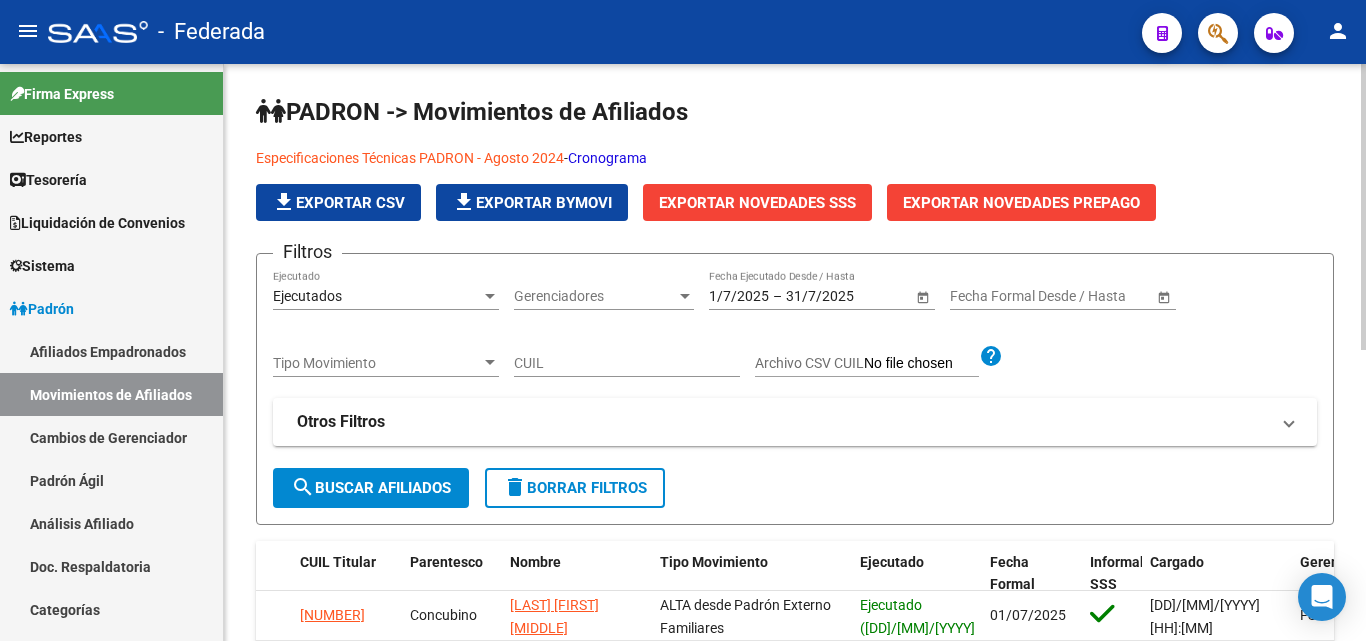 click on "search  Buscar Afiliados" 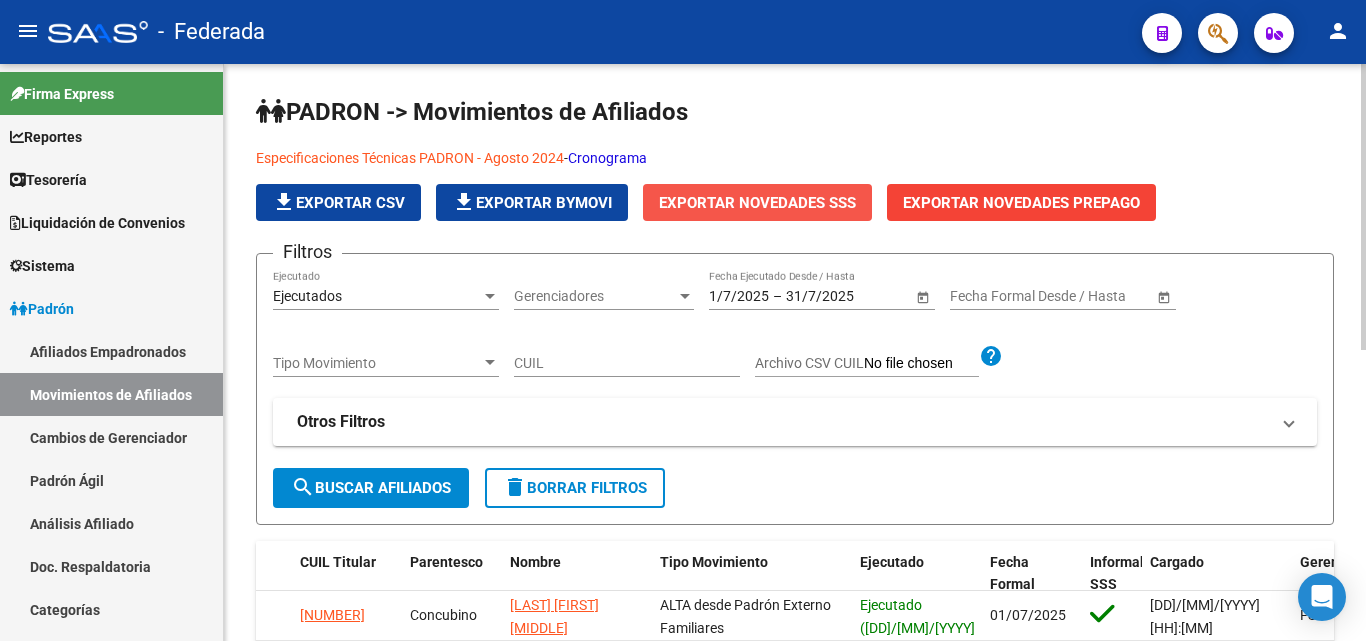 click on "Exportar Novedades SSS" 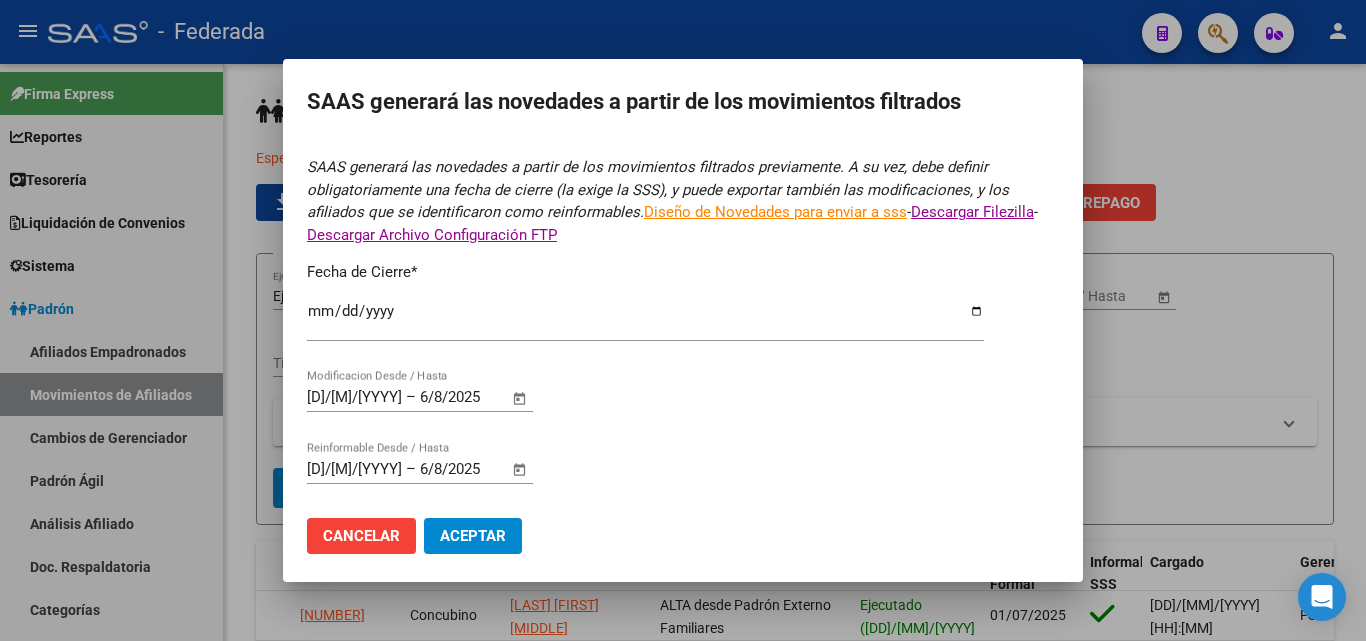 type on "2025-07-31" 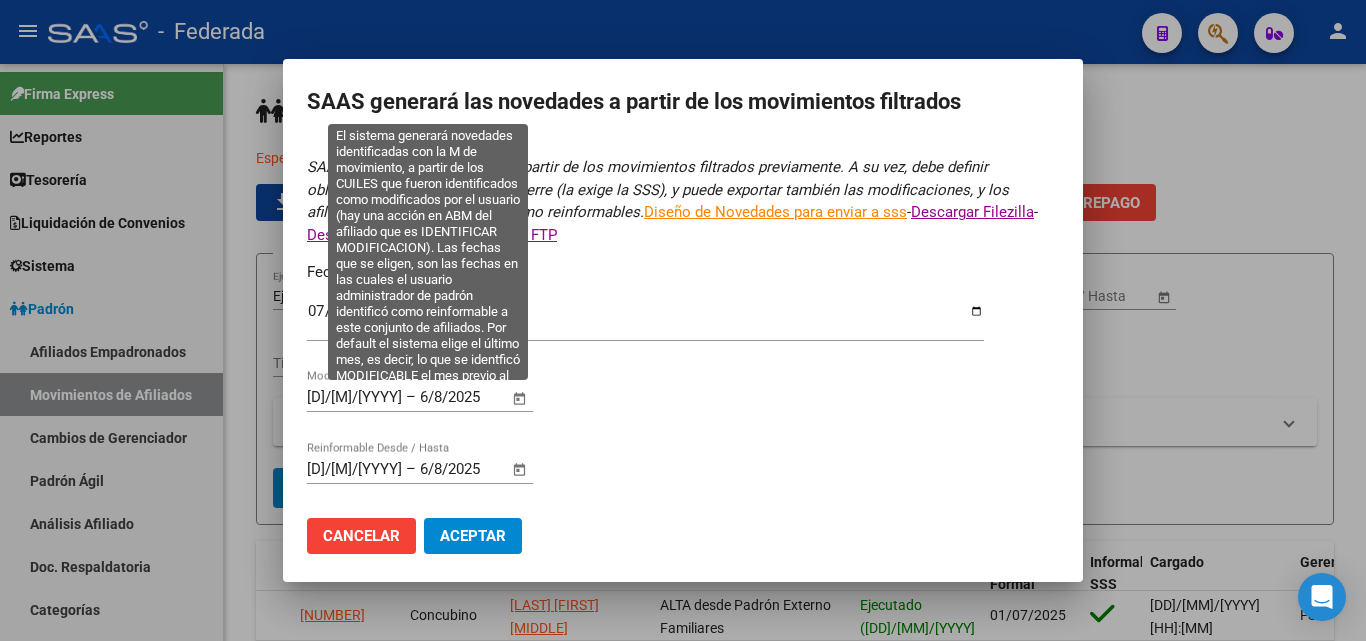click at bounding box center (520, 398) 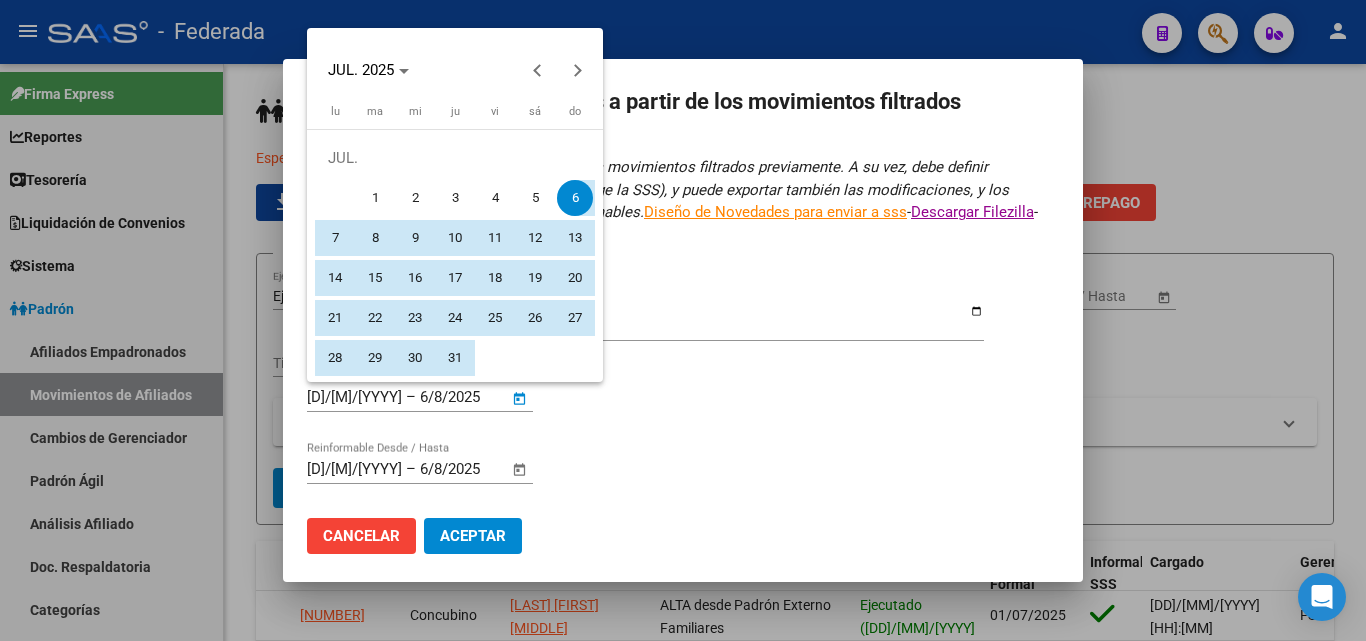 click on "1" at bounding box center (375, 198) 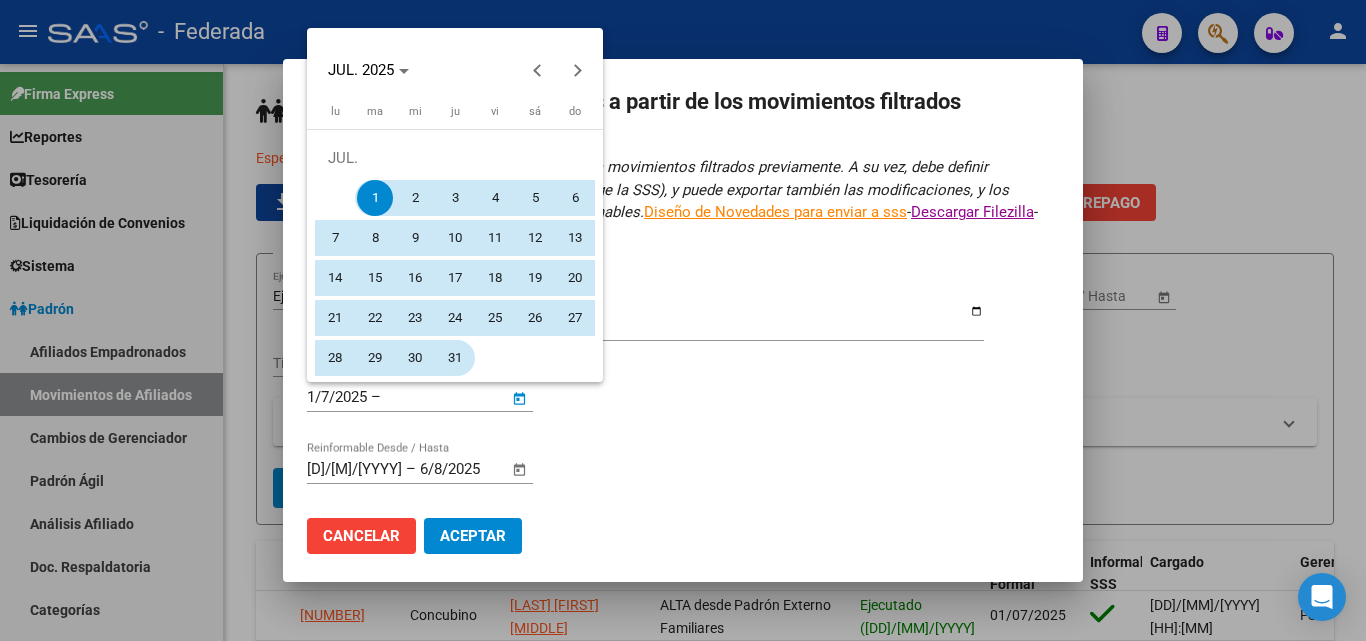 click on "31" at bounding box center (455, 358) 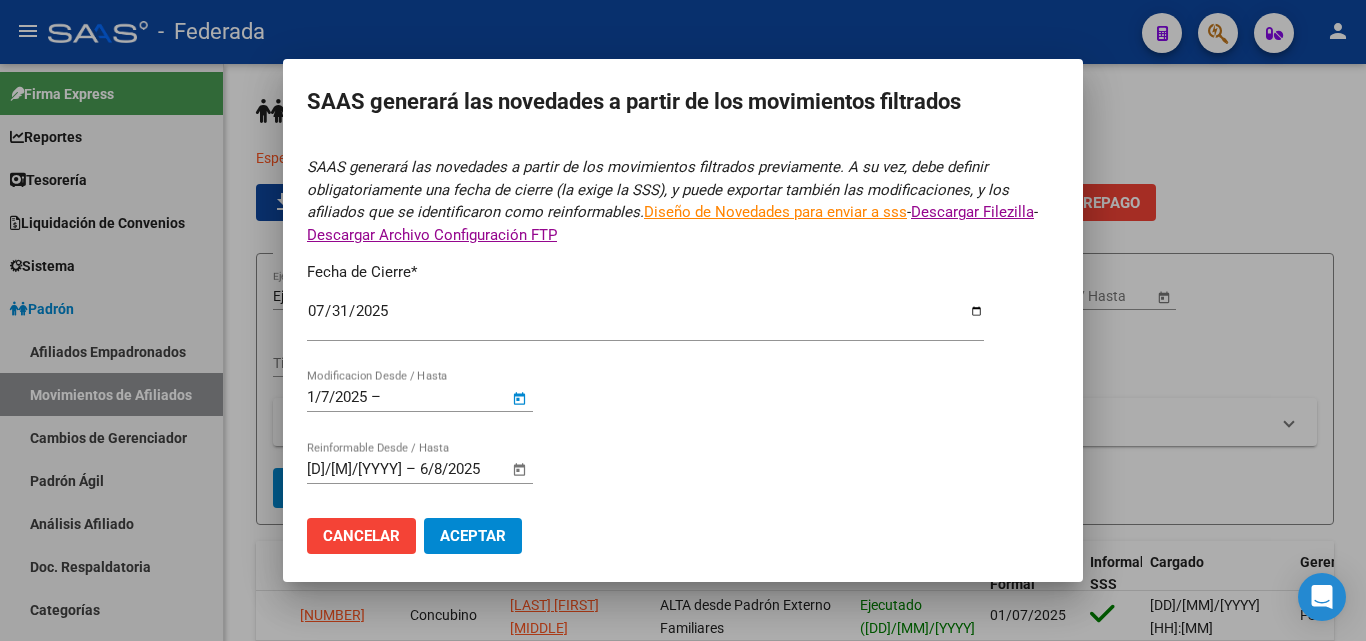 type on "31/7/2025" 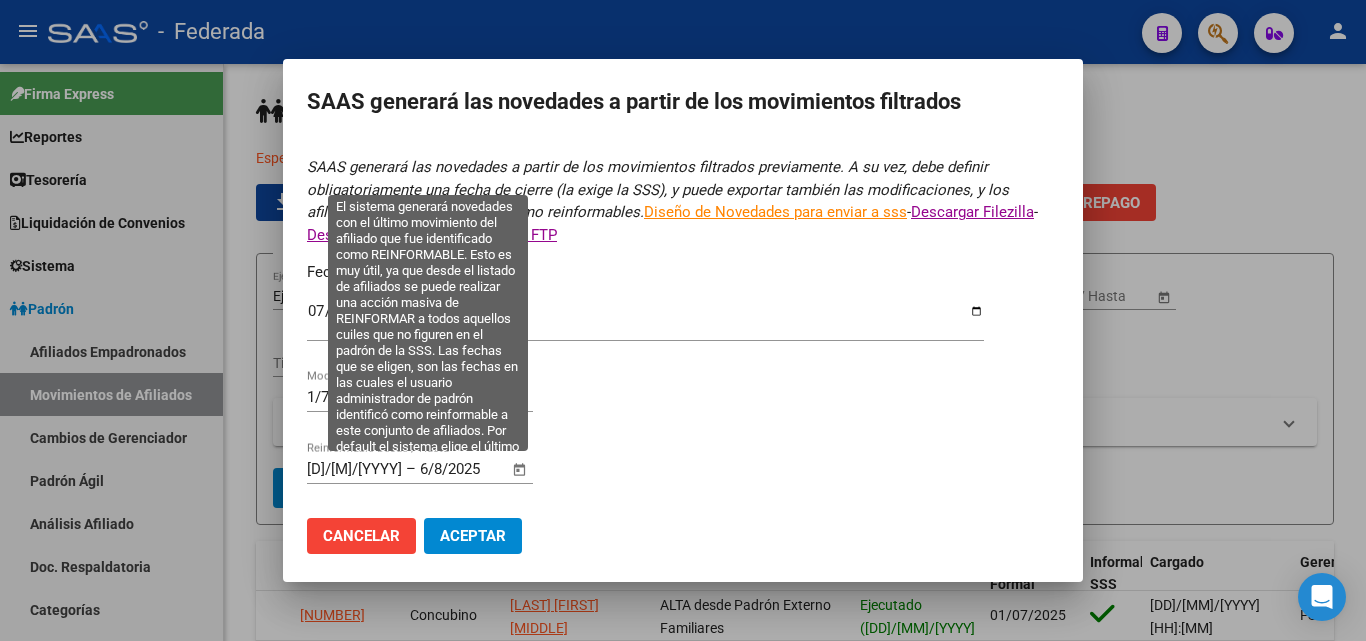 click at bounding box center (520, 470) 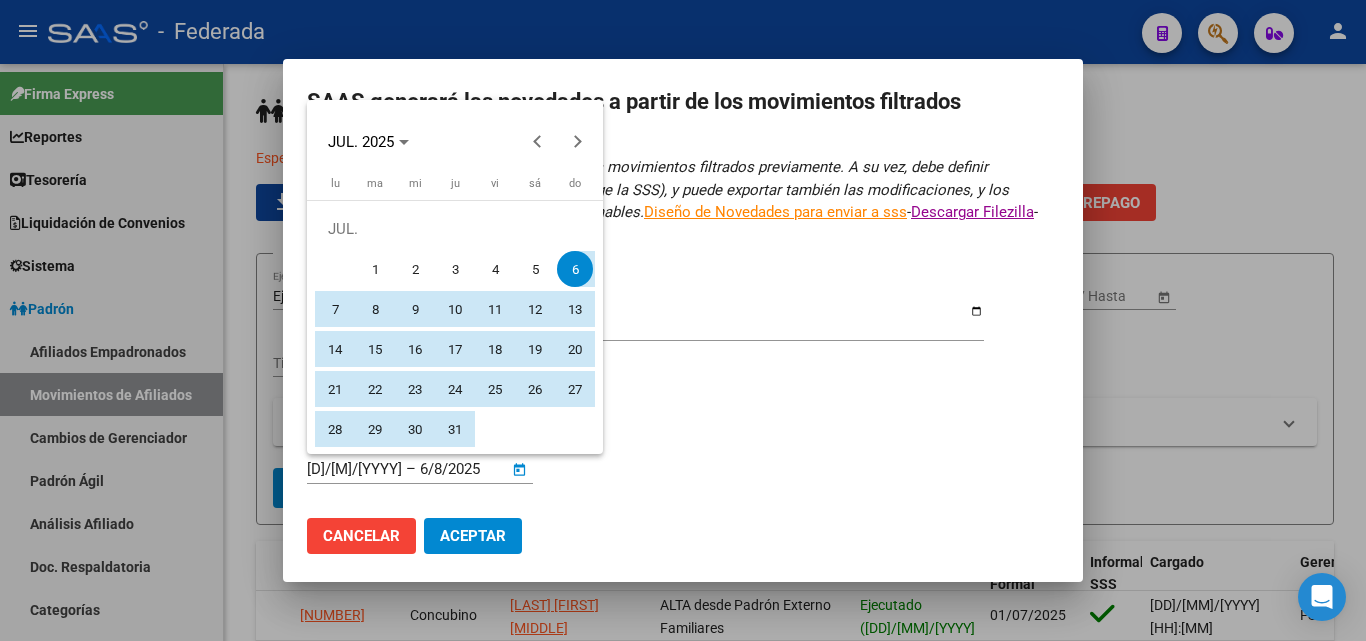 click on "1" at bounding box center [375, 269] 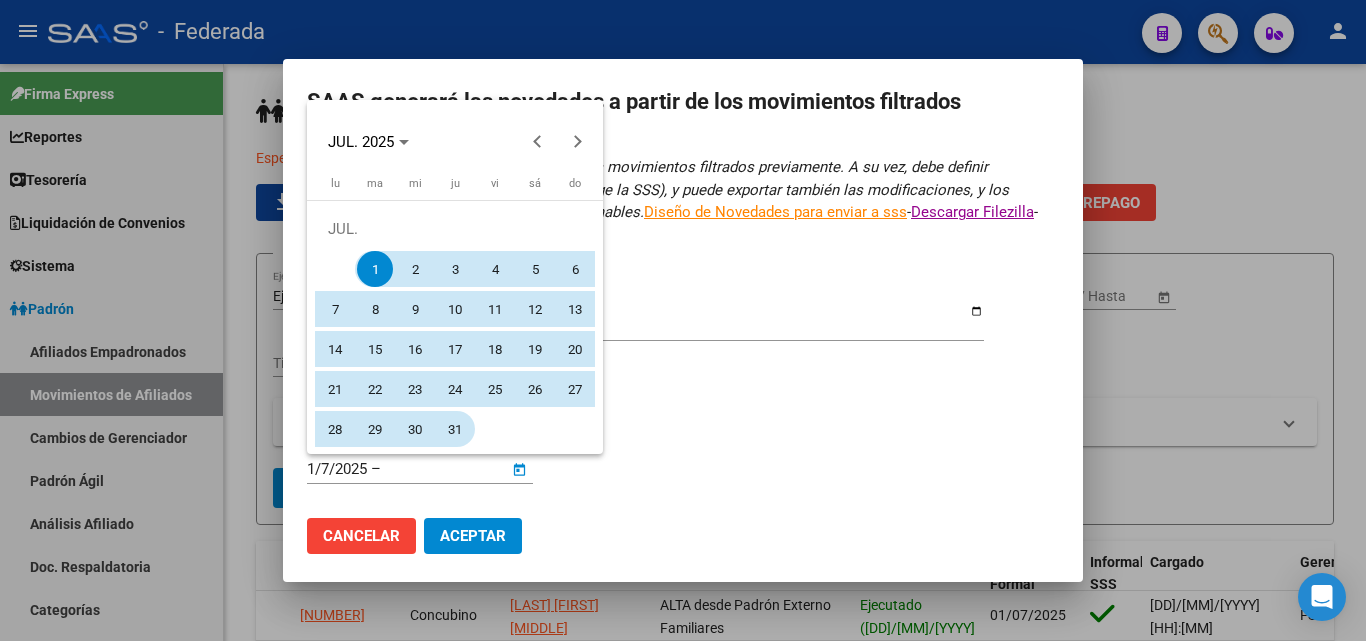 click on "31" at bounding box center [455, 429] 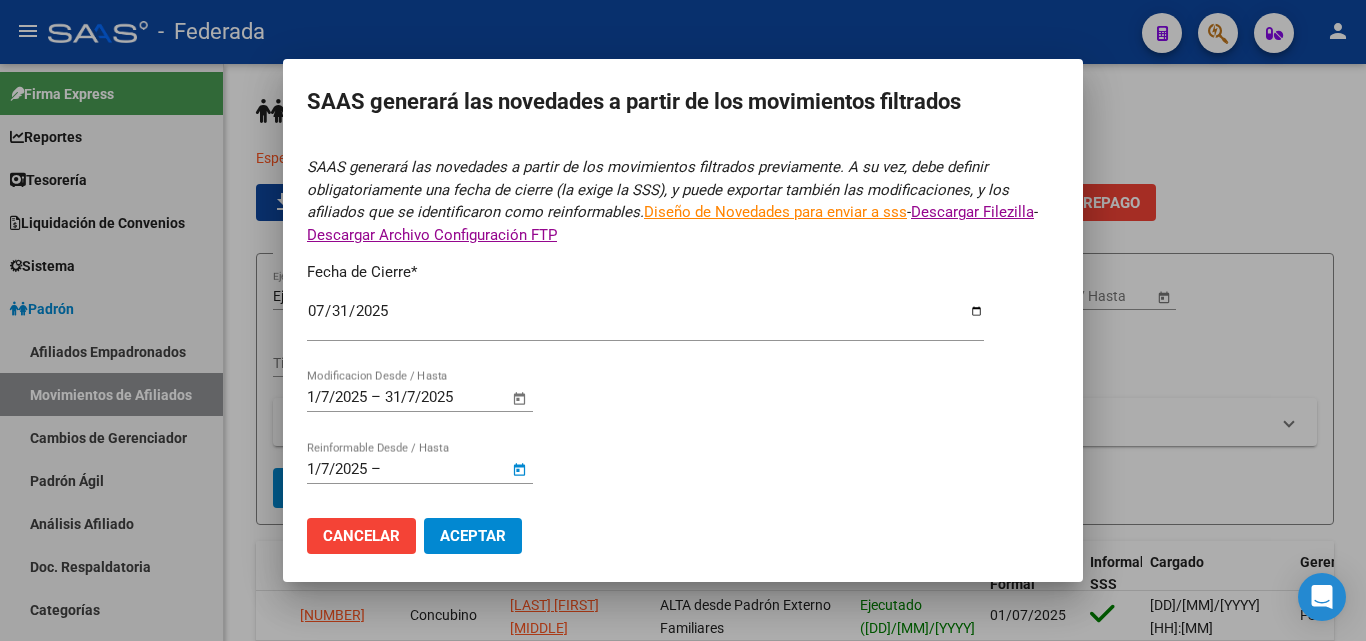 type on "31/7/2025" 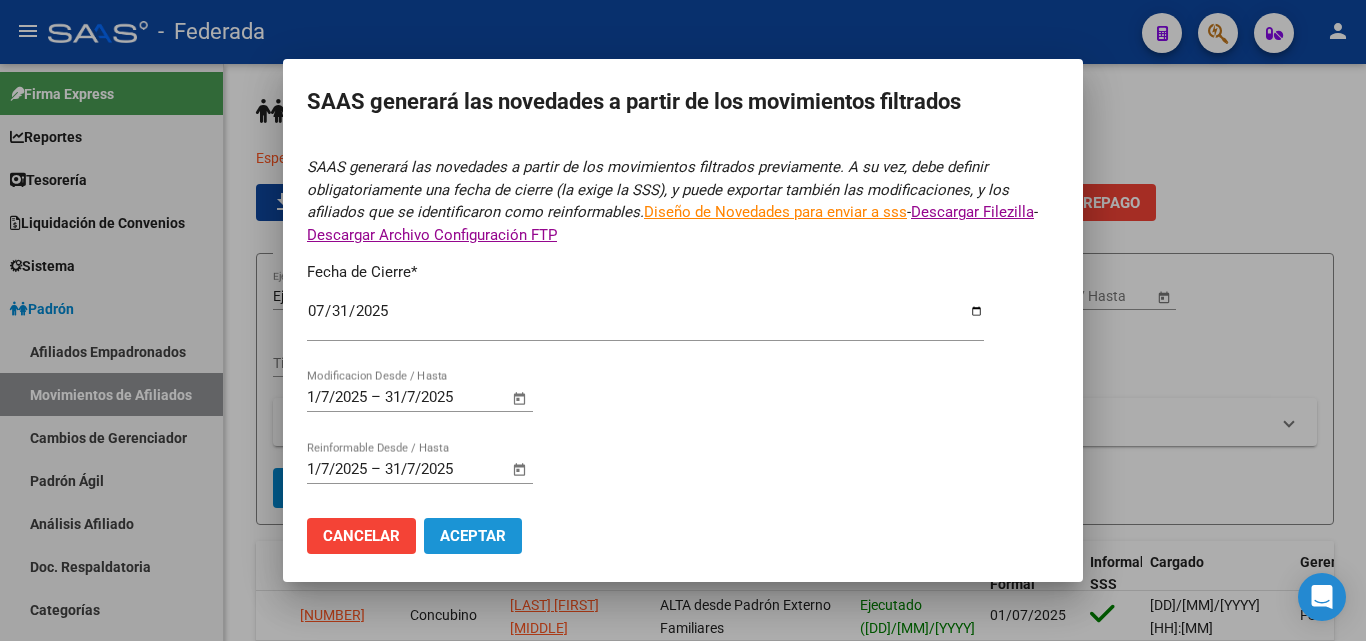 drag, startPoint x: 472, startPoint y: 540, endPoint x: 495, endPoint y: 564, distance: 33.24154 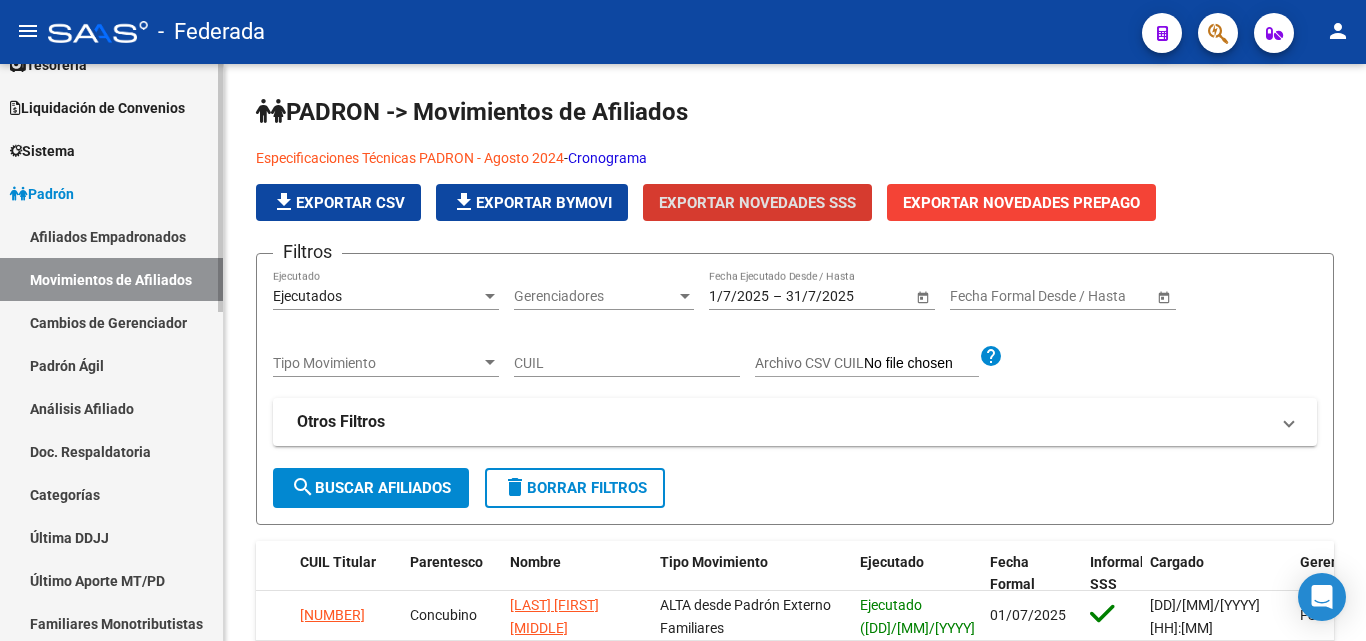 scroll, scrollTop: 400, scrollLeft: 0, axis: vertical 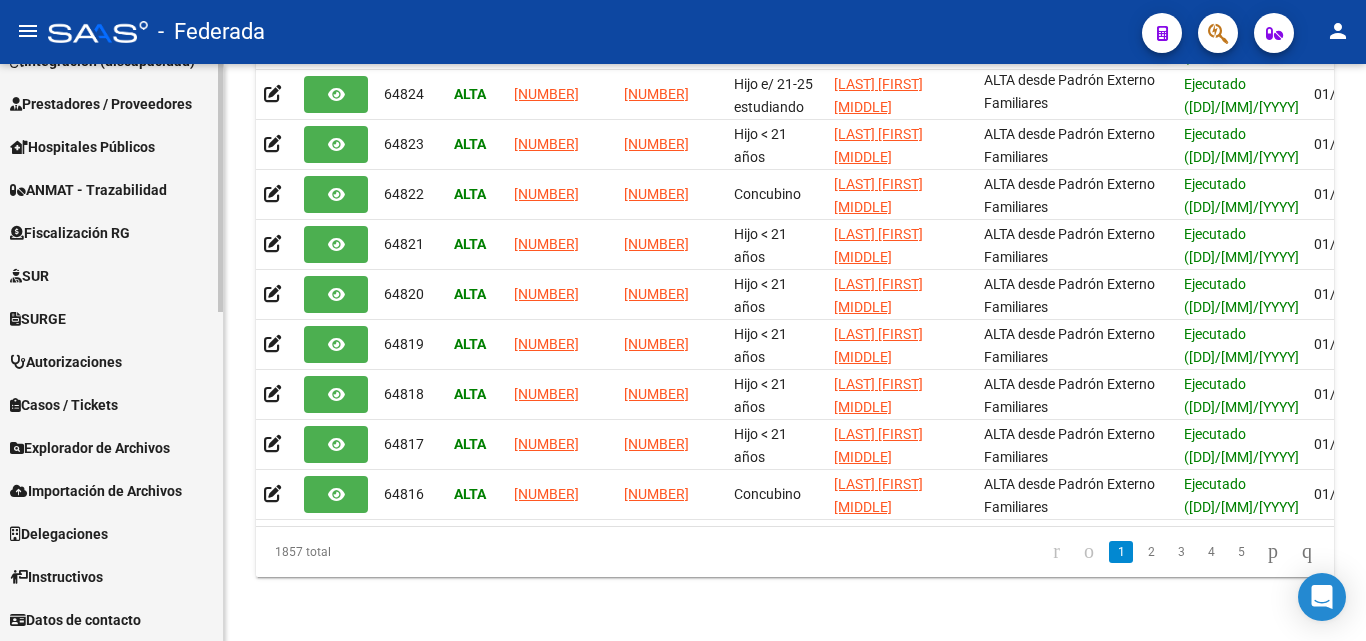click on "Explorador de Archivos" at bounding box center [90, 448] 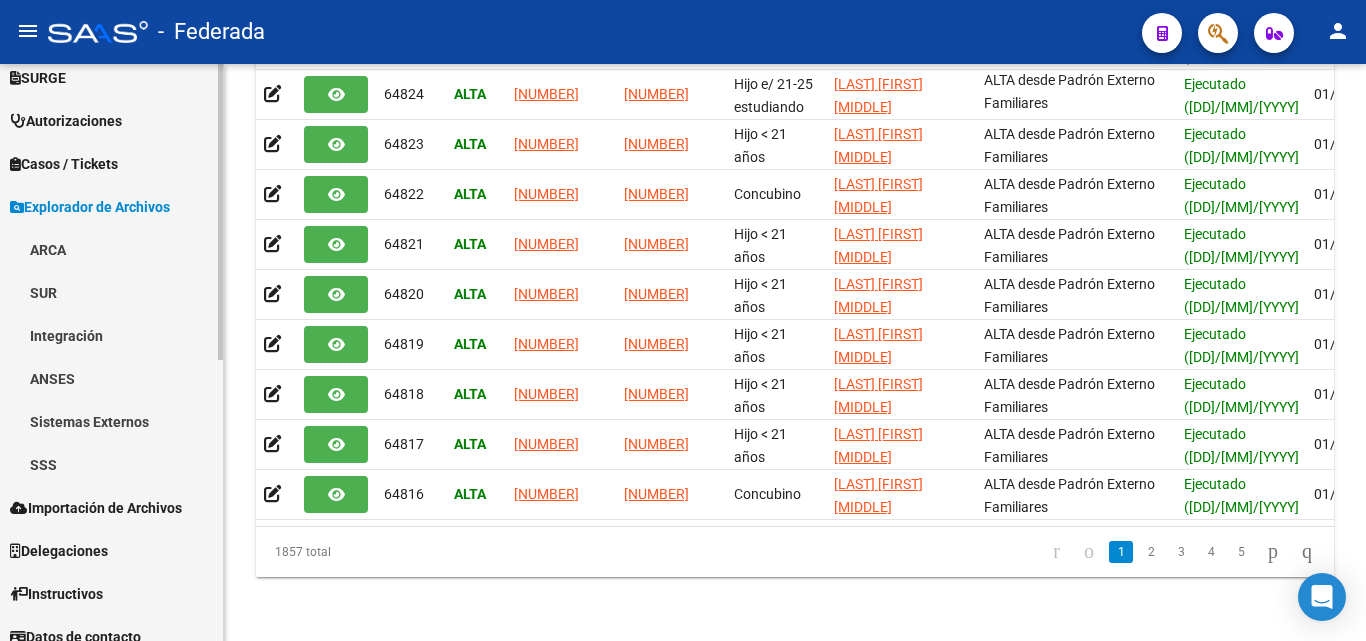 scroll, scrollTop: 549, scrollLeft: 0, axis: vertical 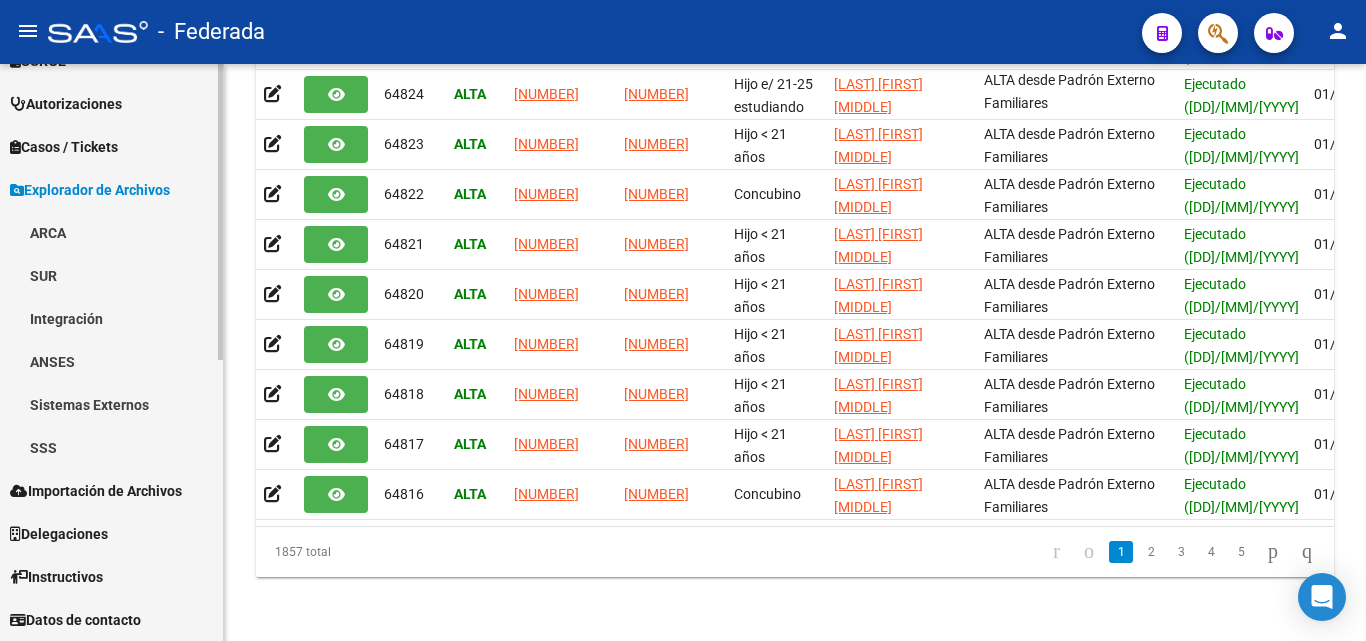 click on "SSS" at bounding box center (111, 447) 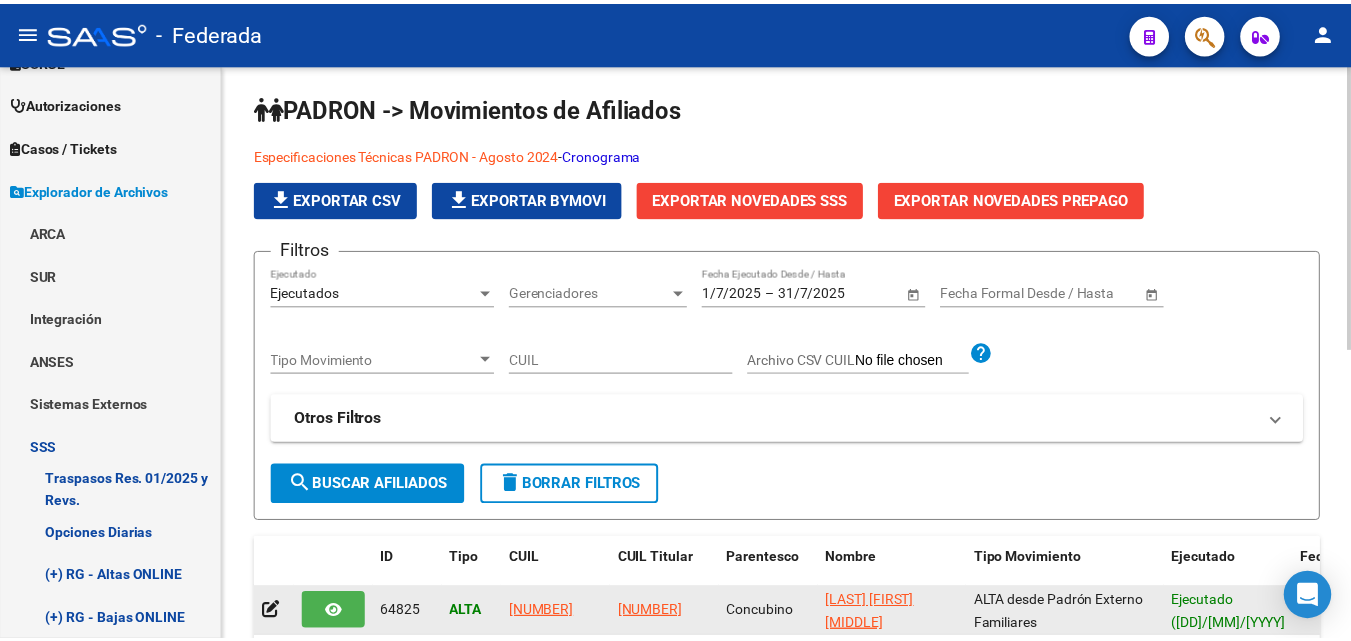 scroll, scrollTop: 0, scrollLeft: 0, axis: both 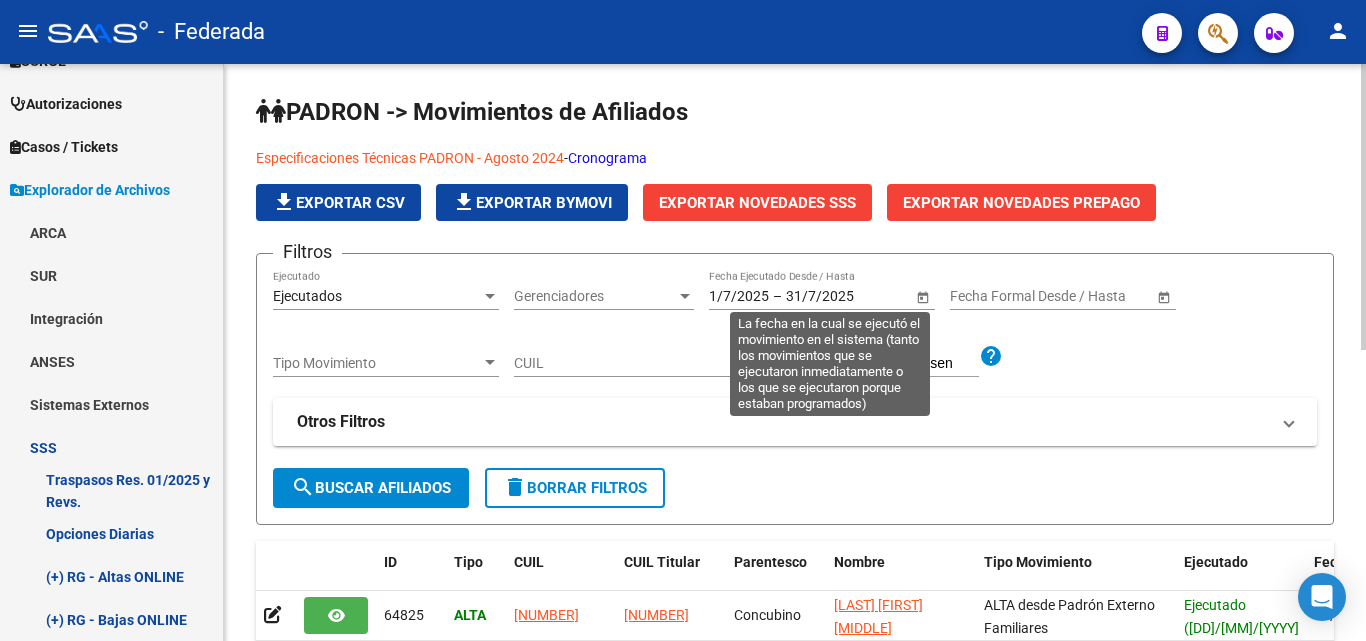 click 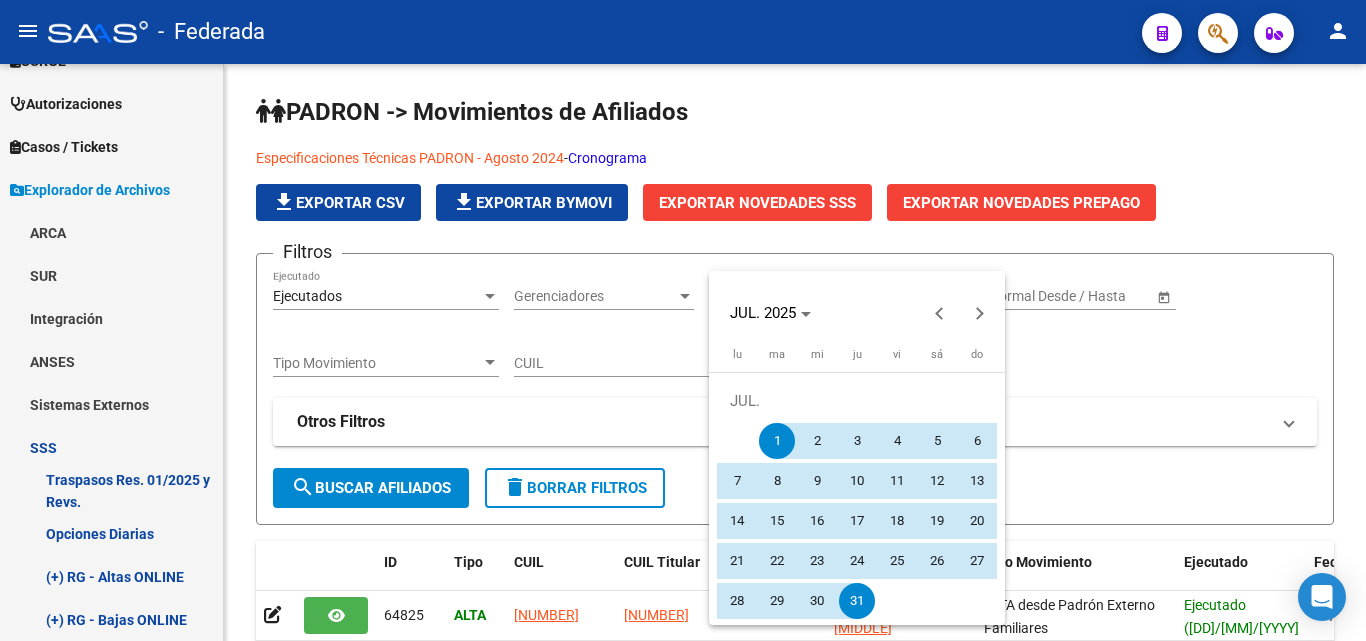 click on "1" at bounding box center (777, 441) 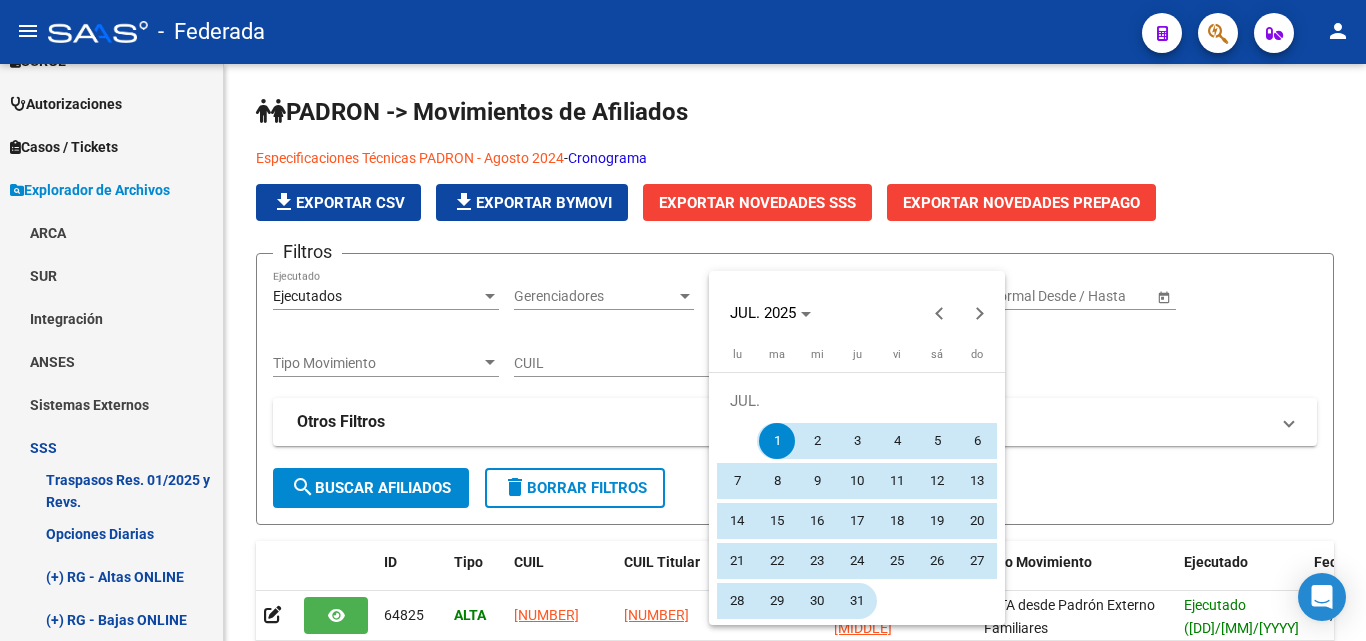 click on "31" at bounding box center (857, 601) 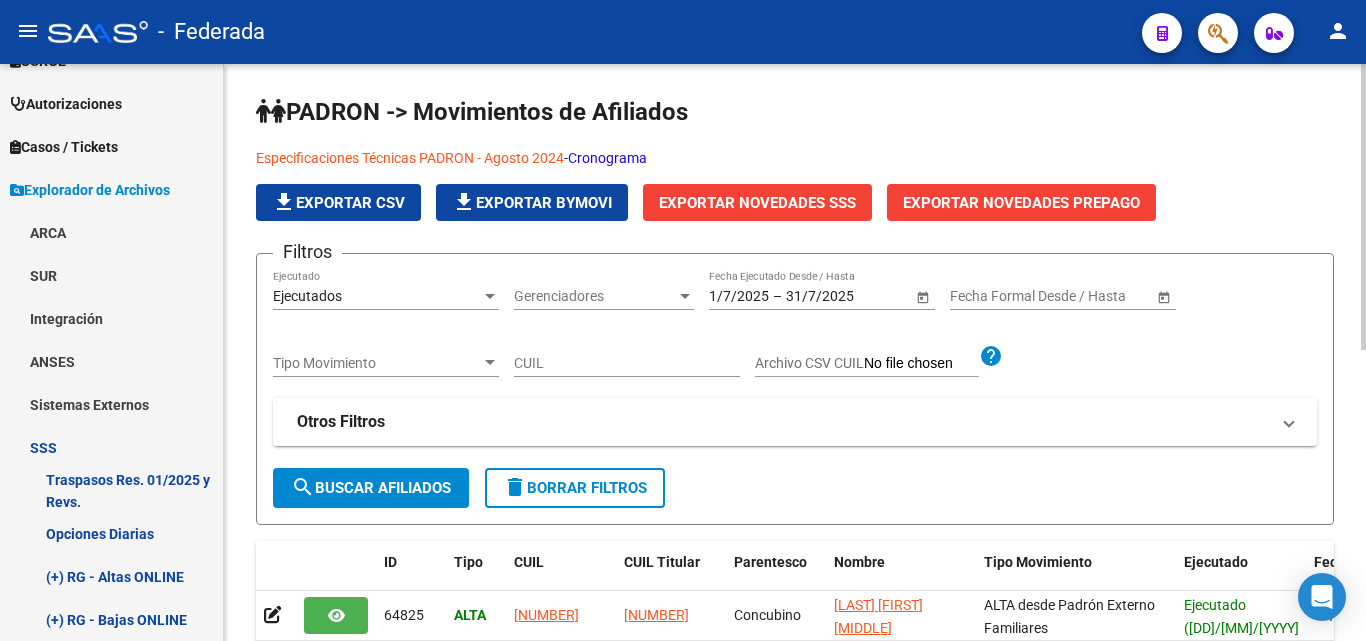click on "search  Buscar Afiliados" 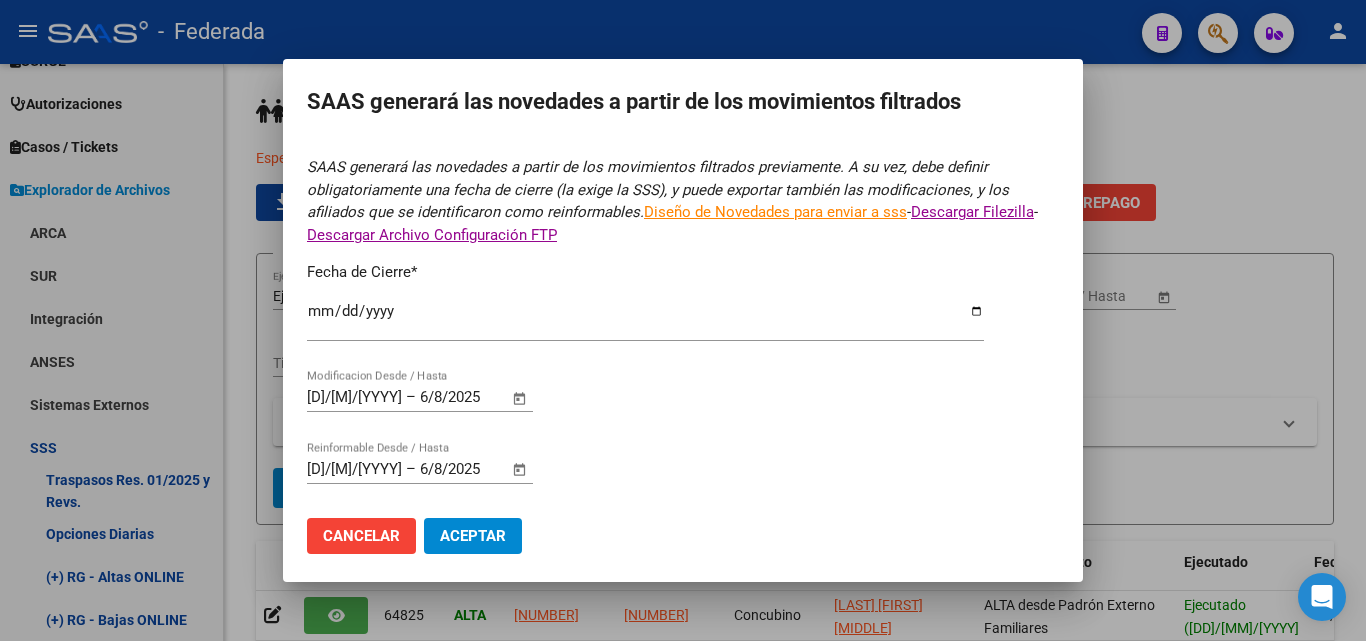type on "2025-07-31" 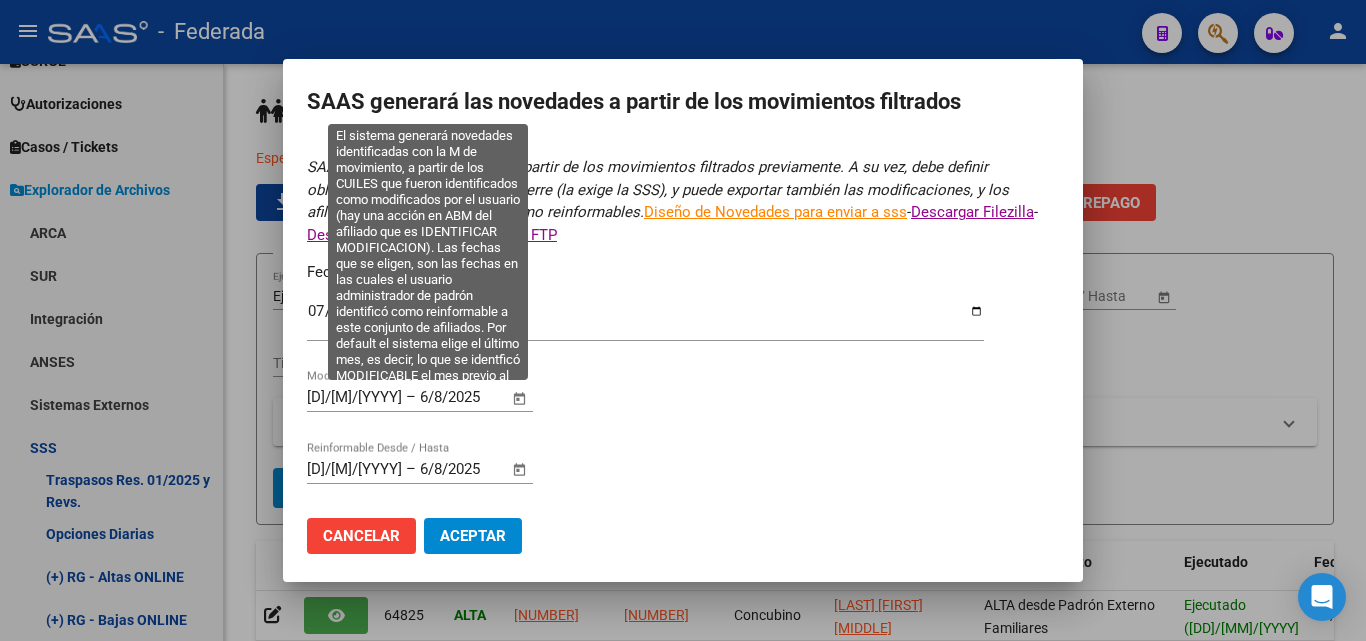 click at bounding box center (520, 398) 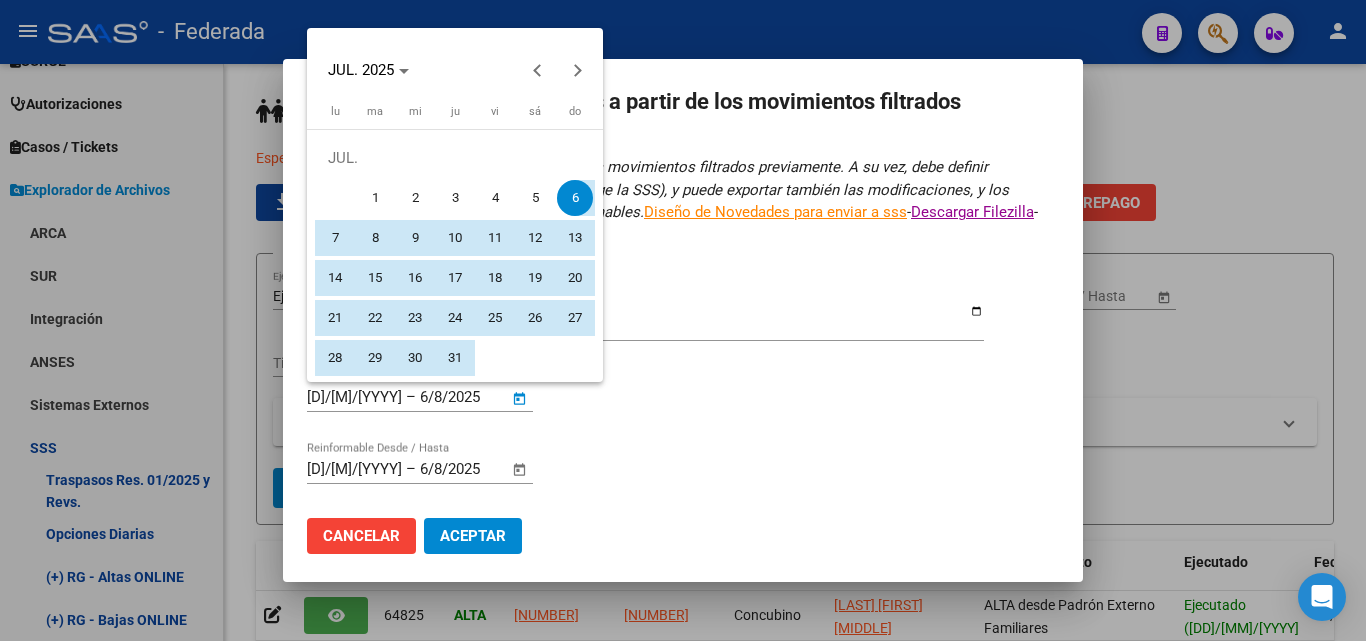 click on "1" at bounding box center (375, 198) 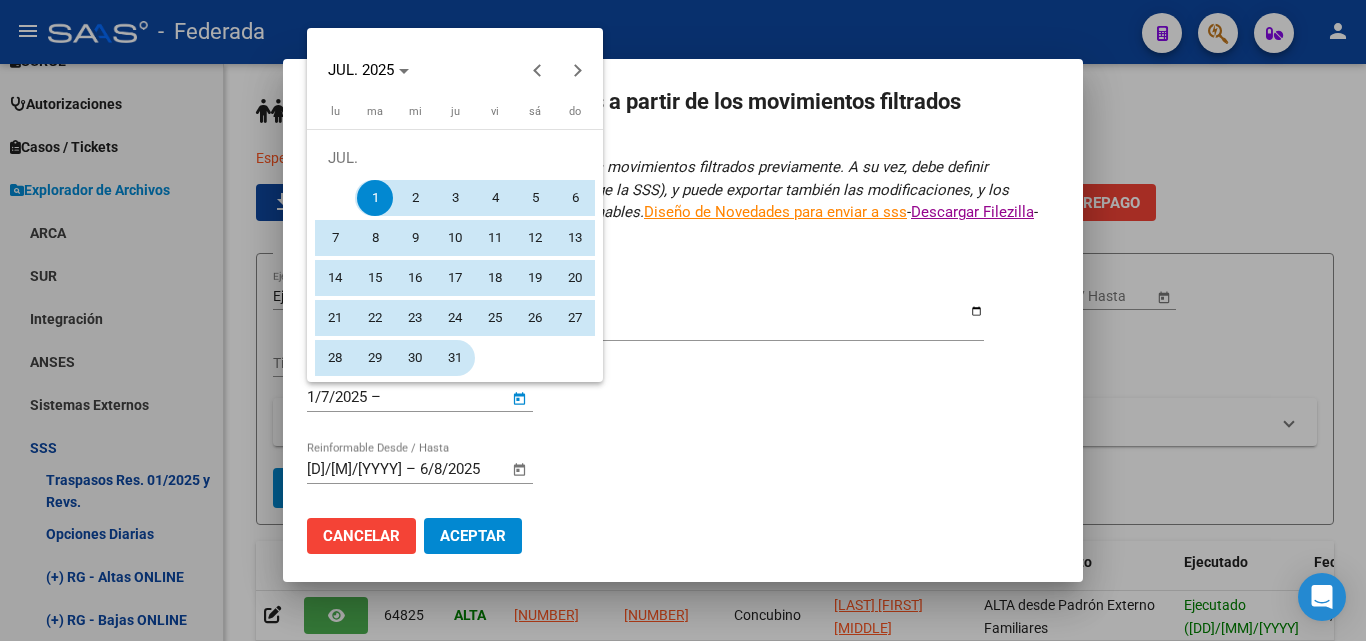 click on "31" at bounding box center (455, 358) 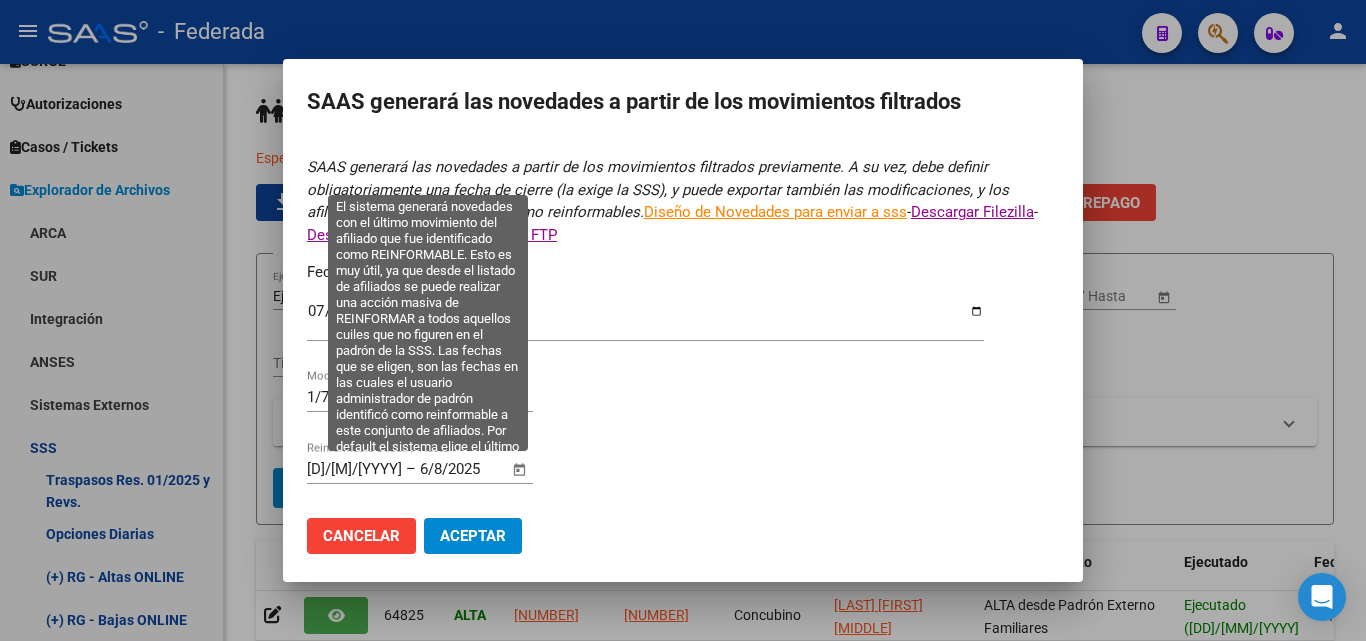 click at bounding box center [520, 470] 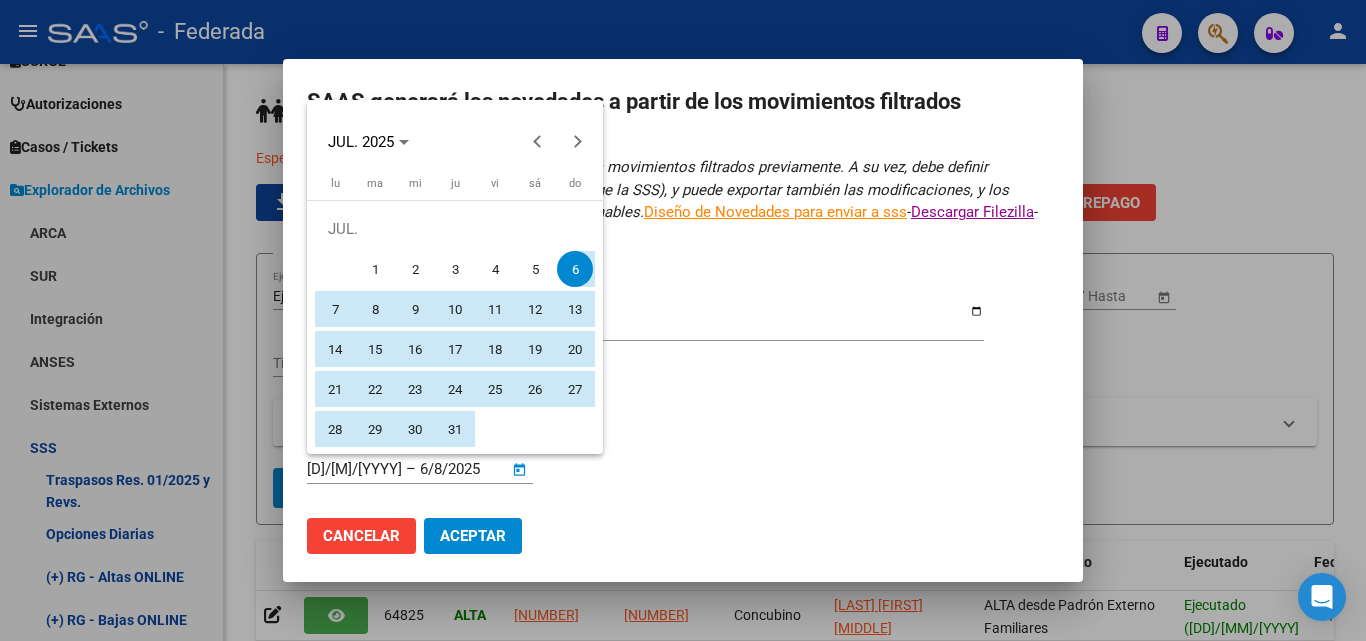 click on "1" at bounding box center (375, 269) 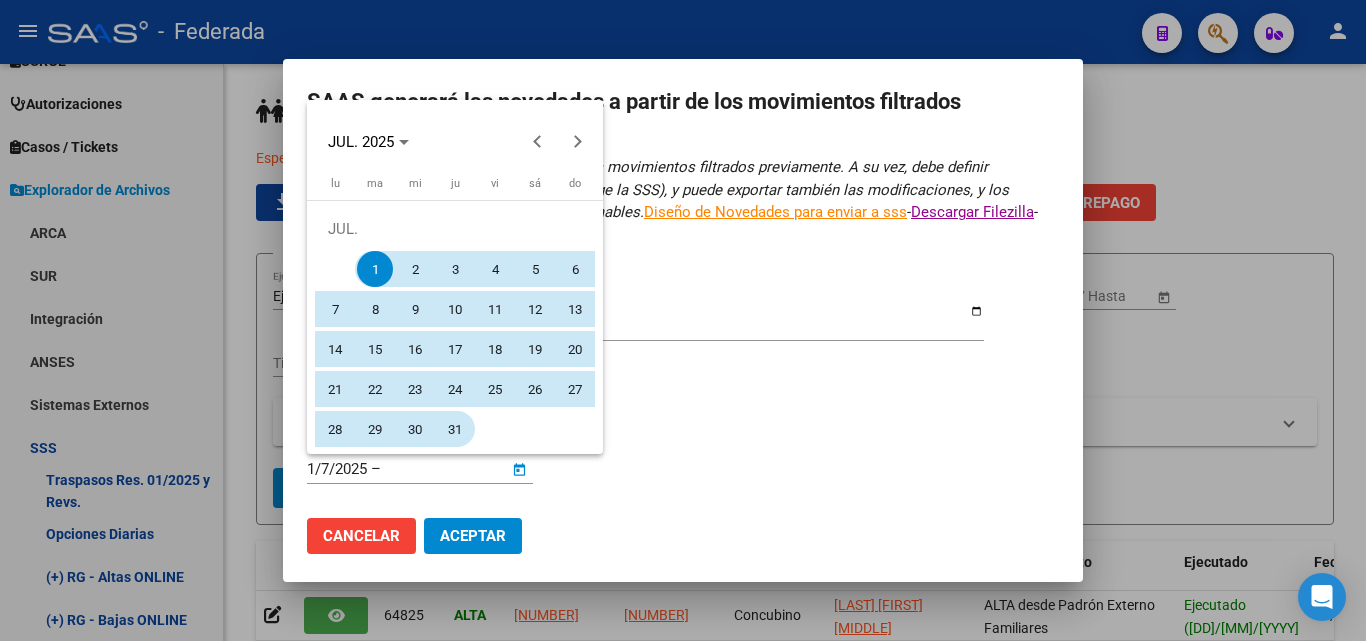 drag, startPoint x: 450, startPoint y: 422, endPoint x: 434, endPoint y: 494, distance: 73.756355 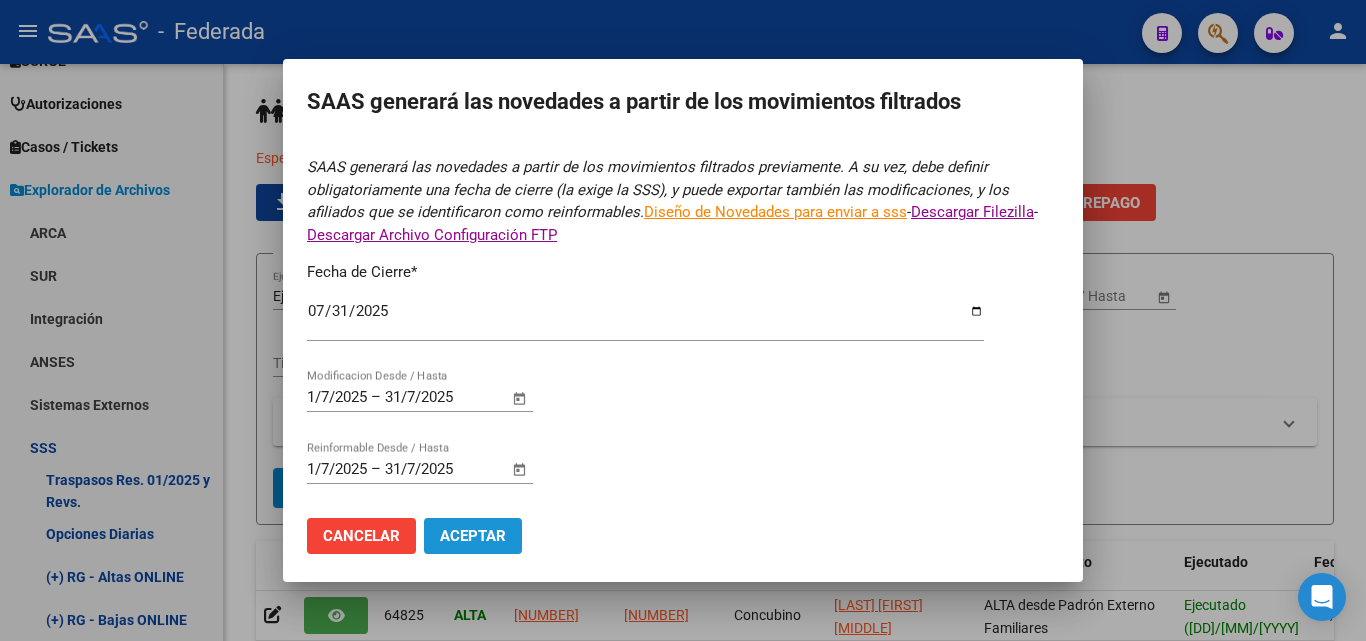 click on "Aceptar" 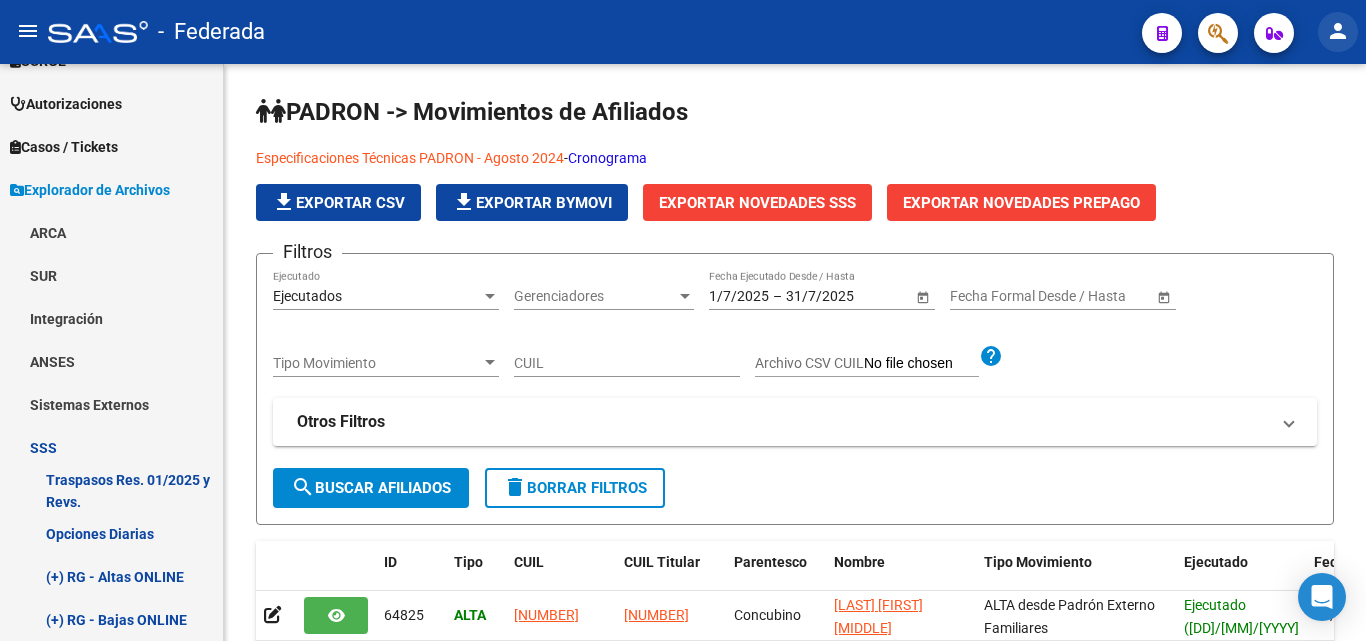 click on "person" 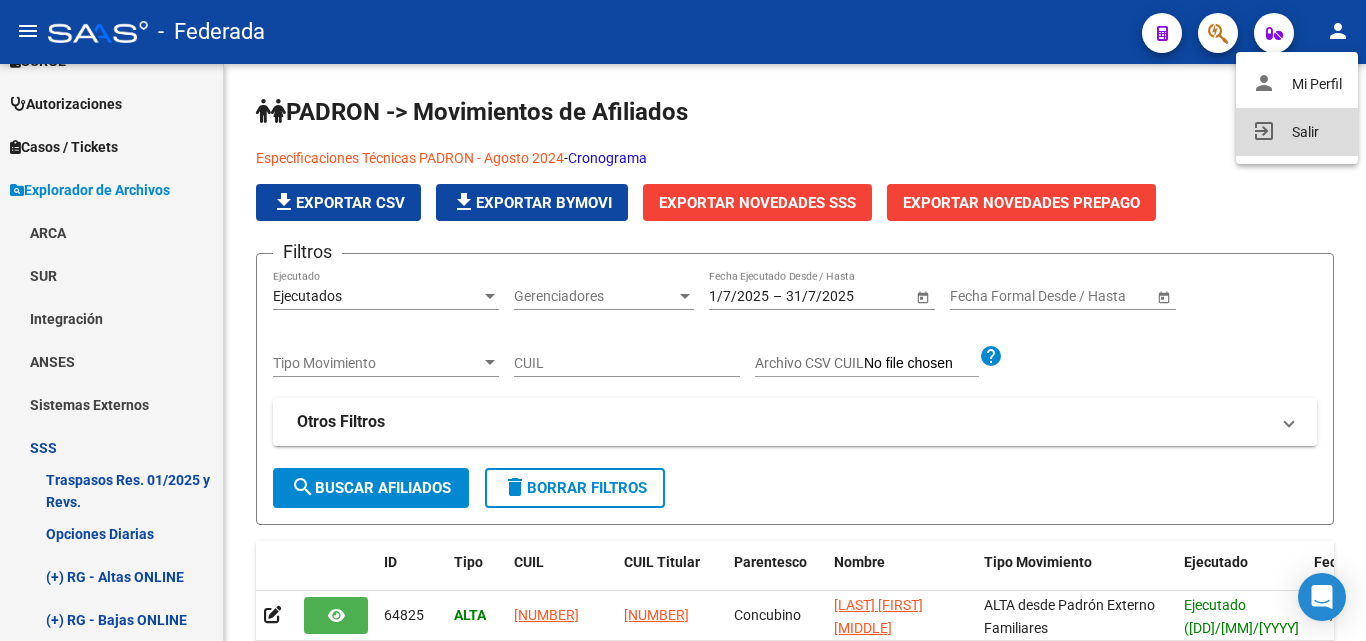 click on "exit_to_app  Salir" at bounding box center [1297, 132] 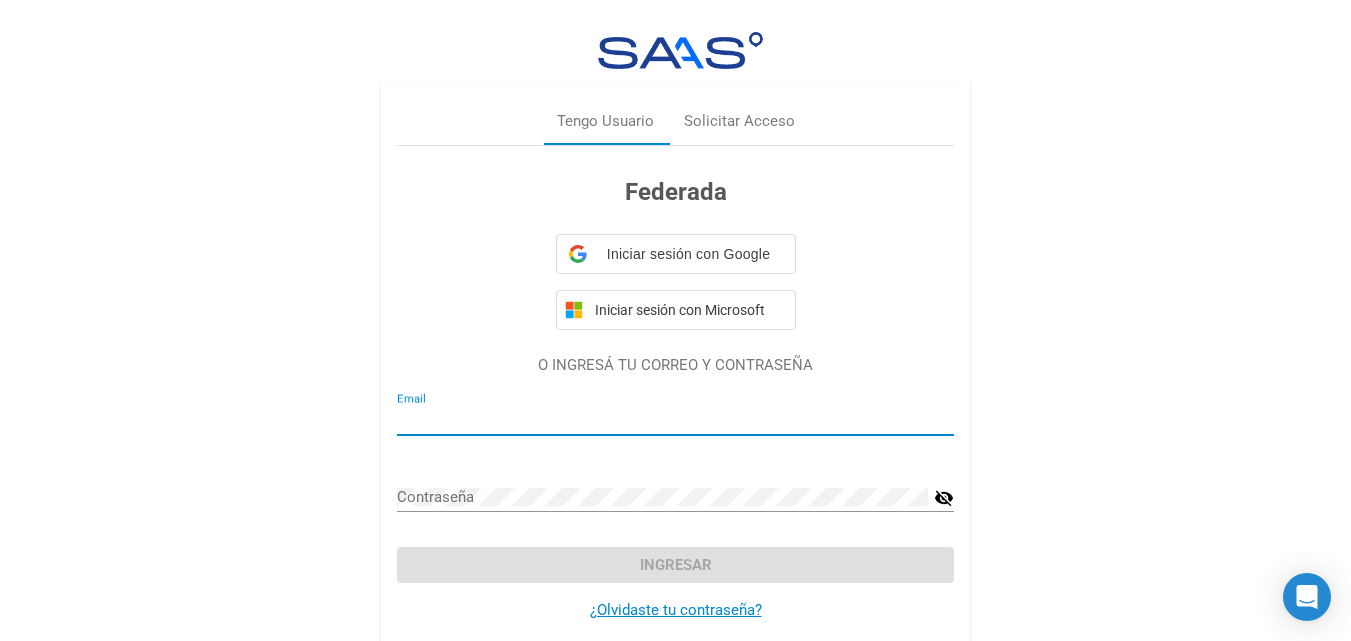 type on "[EMAIL]" 